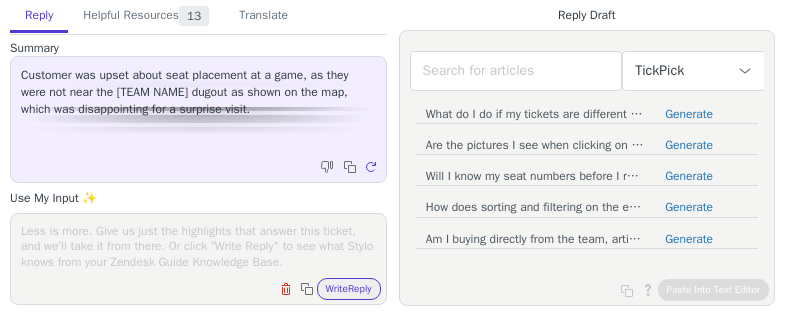 scroll, scrollTop: 0, scrollLeft: 0, axis: both 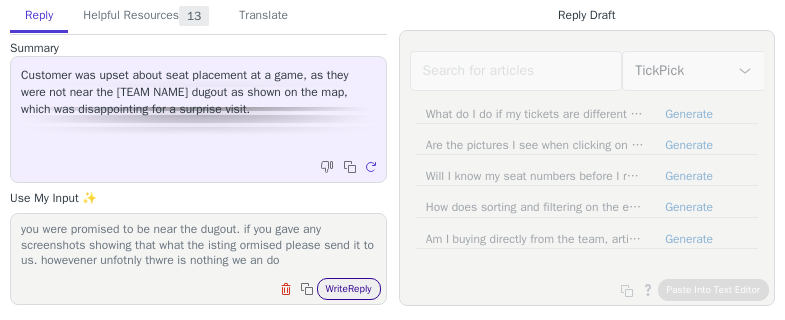type on "ive reviewed your order and thwere is no information indicating yhay you were promised to be near the dugout. if you gave any screenshots showing that what the isting ormised please send it to us. howevener unfotnly thwre is nothing we an do" 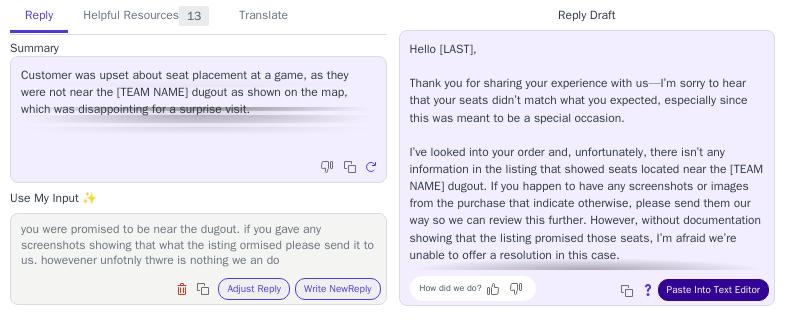 click on "Paste Into Text Editor" at bounding box center [713, 290] 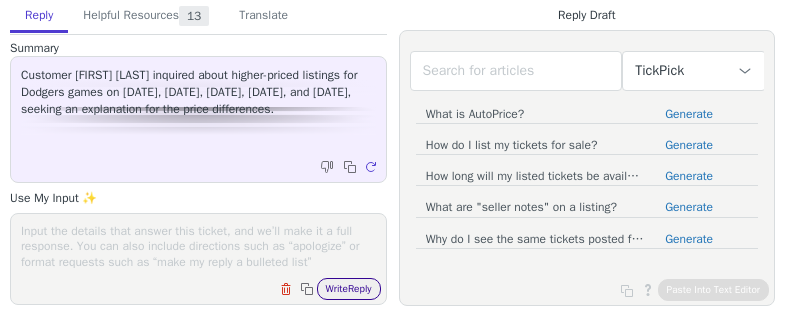 scroll, scrollTop: 0, scrollLeft: 0, axis: both 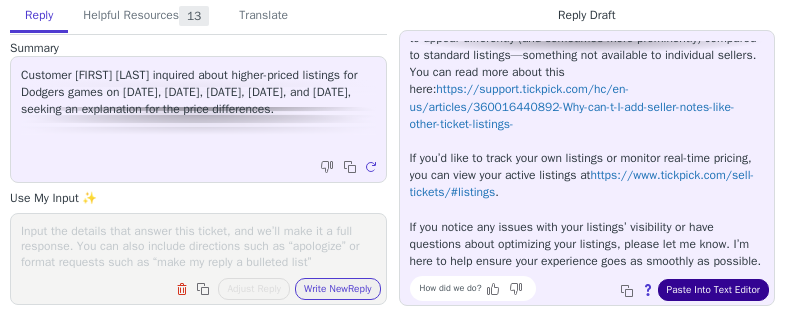 click on "Paste Into Text Editor" at bounding box center (713, 290) 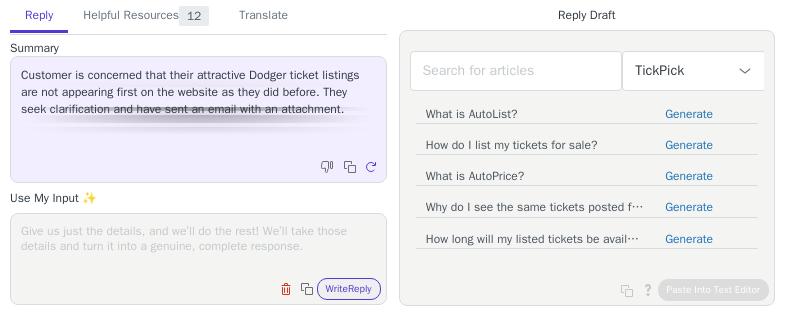 scroll, scrollTop: 0, scrollLeft: 0, axis: both 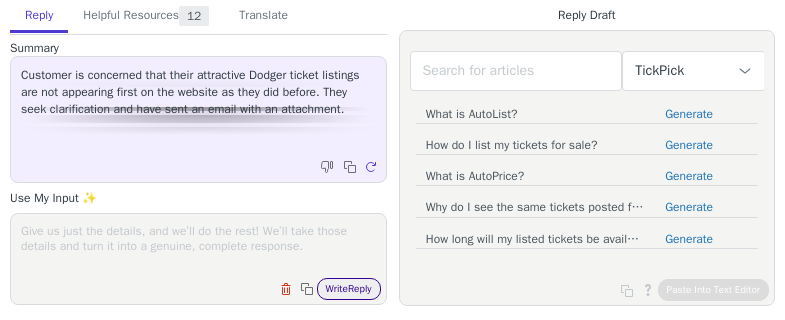 click on "Write  Reply" at bounding box center [349, 289] 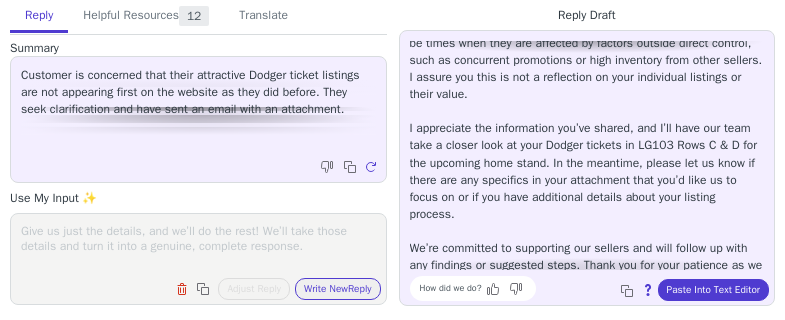 scroll, scrollTop: 217, scrollLeft: 0, axis: vertical 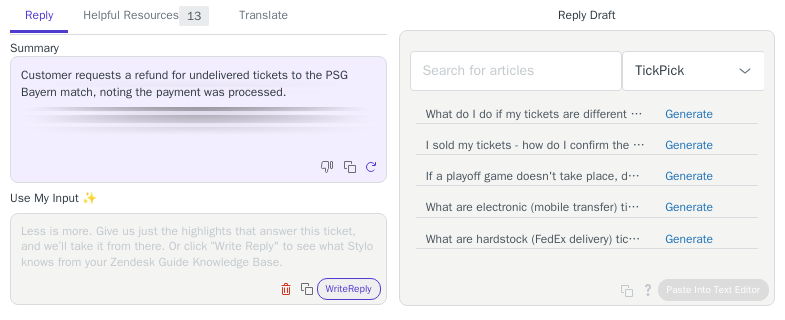 click at bounding box center [198, 246] 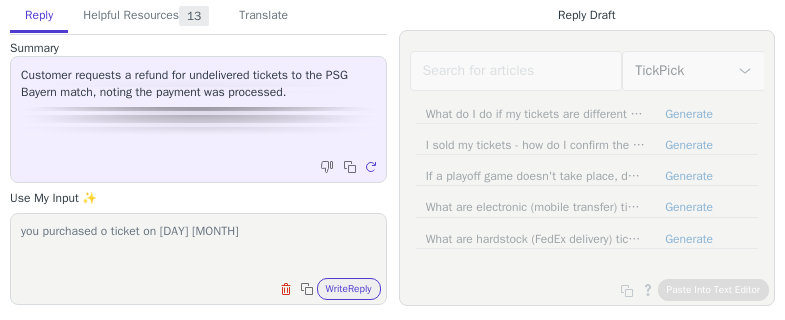 click on "you purchased o ticket on [DAY] [MONTH]" at bounding box center (198, 246) 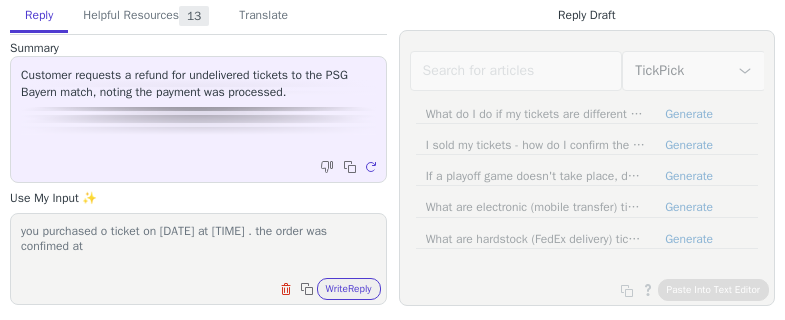 click on "you purchased o ticket on [DATE] at [TIME] . the order was confimed at" at bounding box center (198, 246) 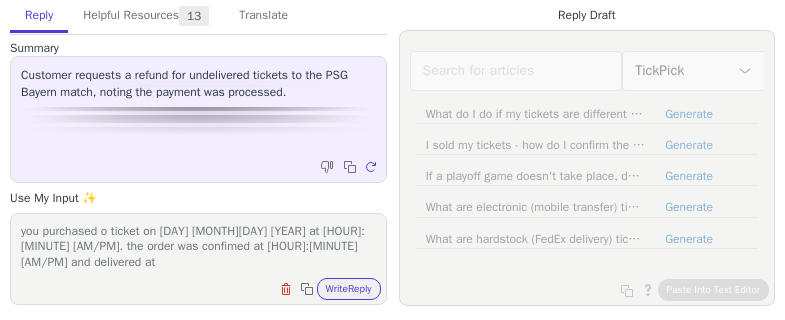 click on "you purchased o ticket on [DAY] [MONTH][DAY] [YEAR] at [HOUR]:[MINUTE] [AM/PM]. the order was confimed at [HOUR]:[MINUTE] [AM/PM] and delivered at" at bounding box center (198, 246) 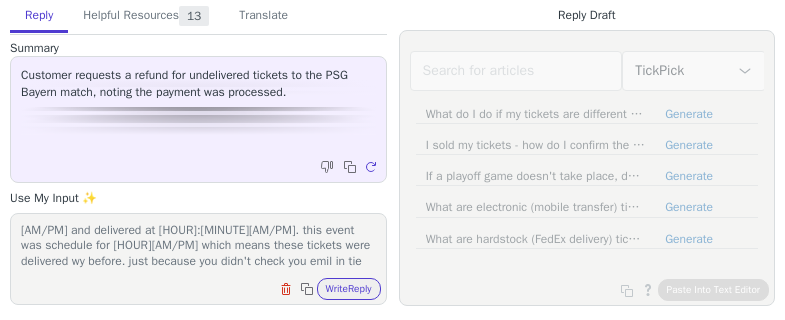 scroll, scrollTop: 48, scrollLeft: 0, axis: vertical 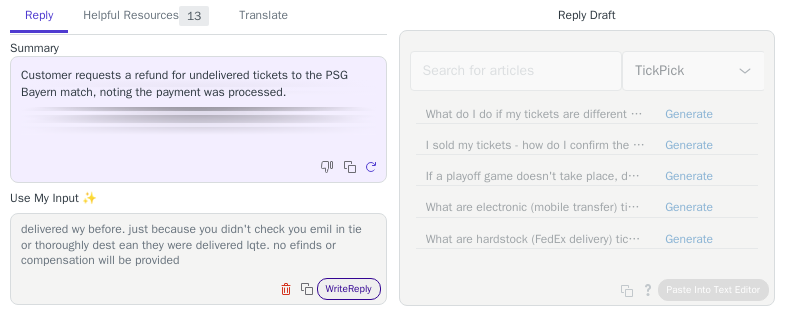 type on "you purchased o ticket on [DAY] [MONTH][DAY] [YEAR] at [TIME]. the order was confimed at [TIME] and delivered at [TIME]. this event was schedule for [TIME] which means these tickets were delivered wy before. just because you didn't check you emil in tie or thoroughly dest ean they were delivered lqte. no efinds or compensation will be provided" 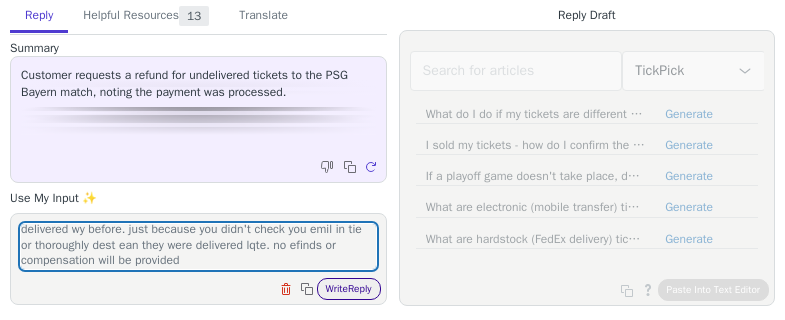 click on "Write  Reply" at bounding box center [349, 289] 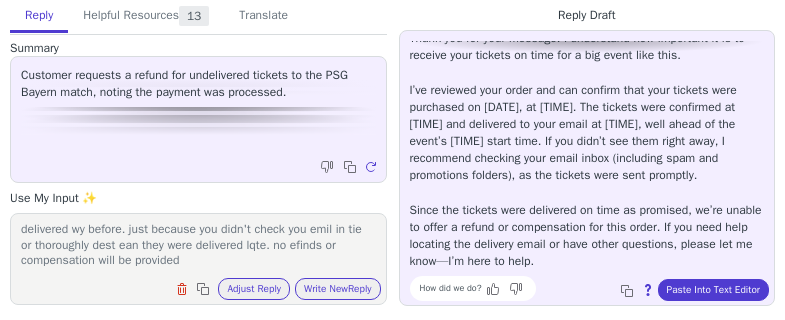 scroll, scrollTop: 62, scrollLeft: 0, axis: vertical 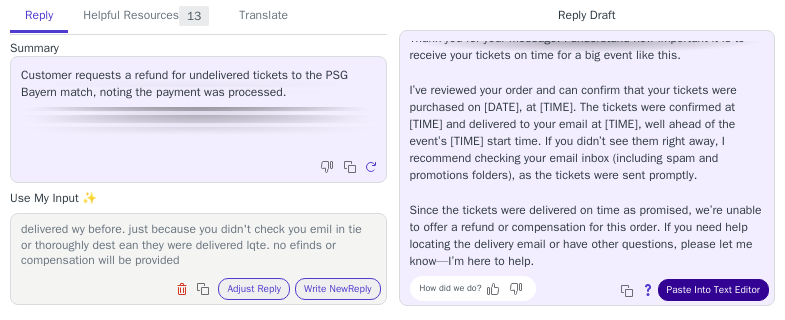 click on "Paste Into Text Editor" at bounding box center [713, 290] 